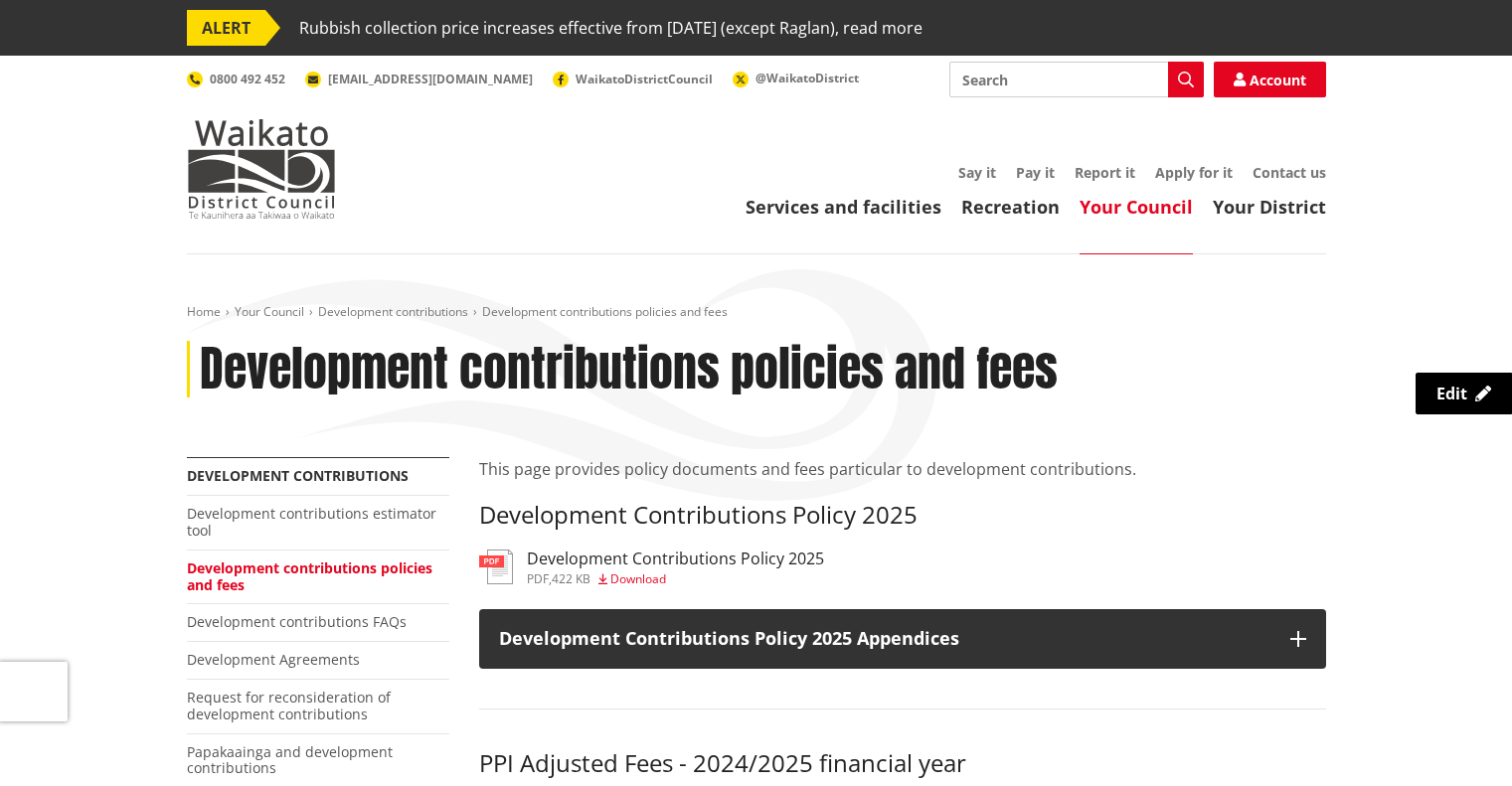 scroll, scrollTop: 0, scrollLeft: 0, axis: both 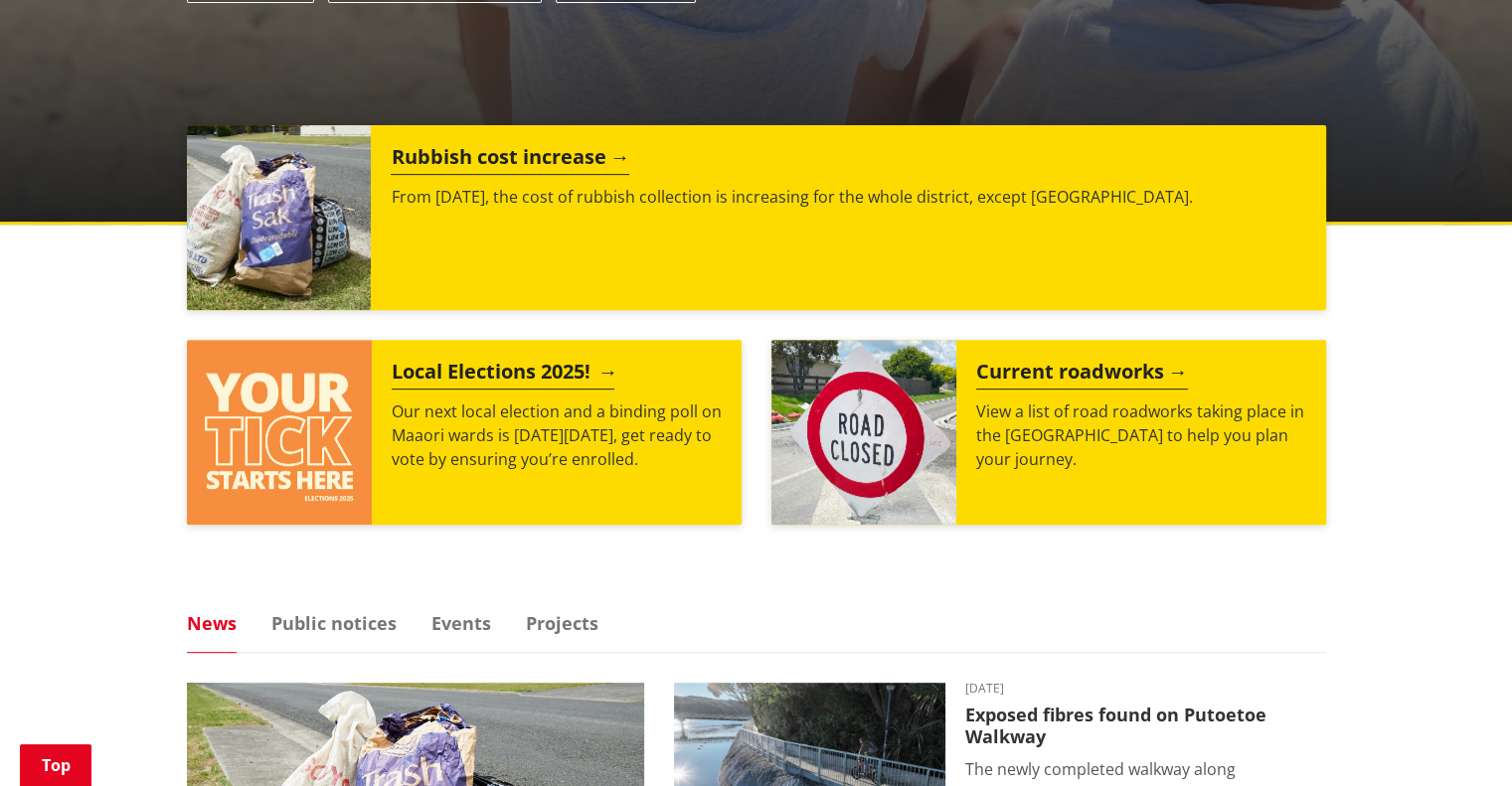 click on "Local Elections 2025!" at bounding box center (503, 375) 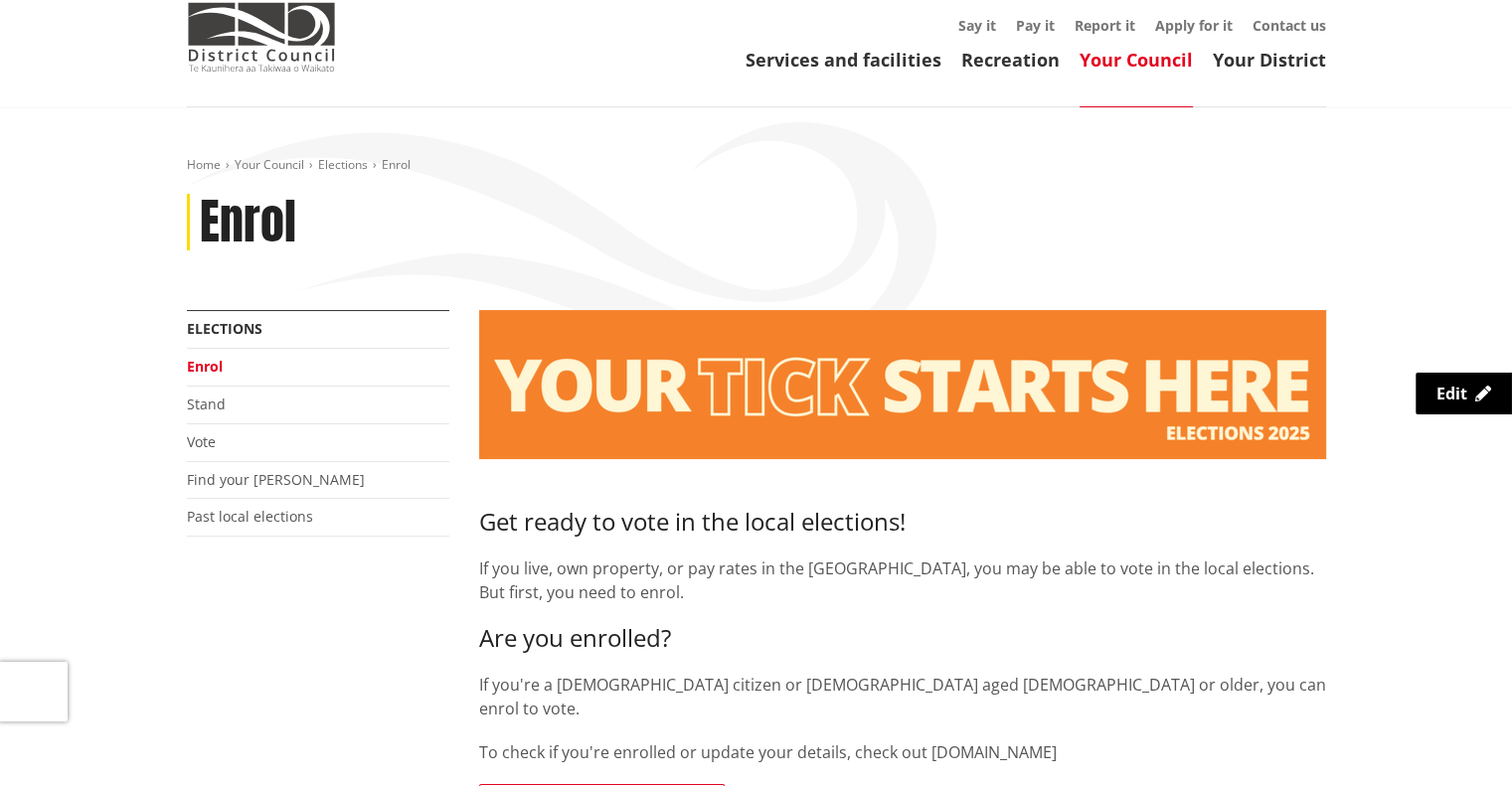 scroll, scrollTop: 146, scrollLeft: 0, axis: vertical 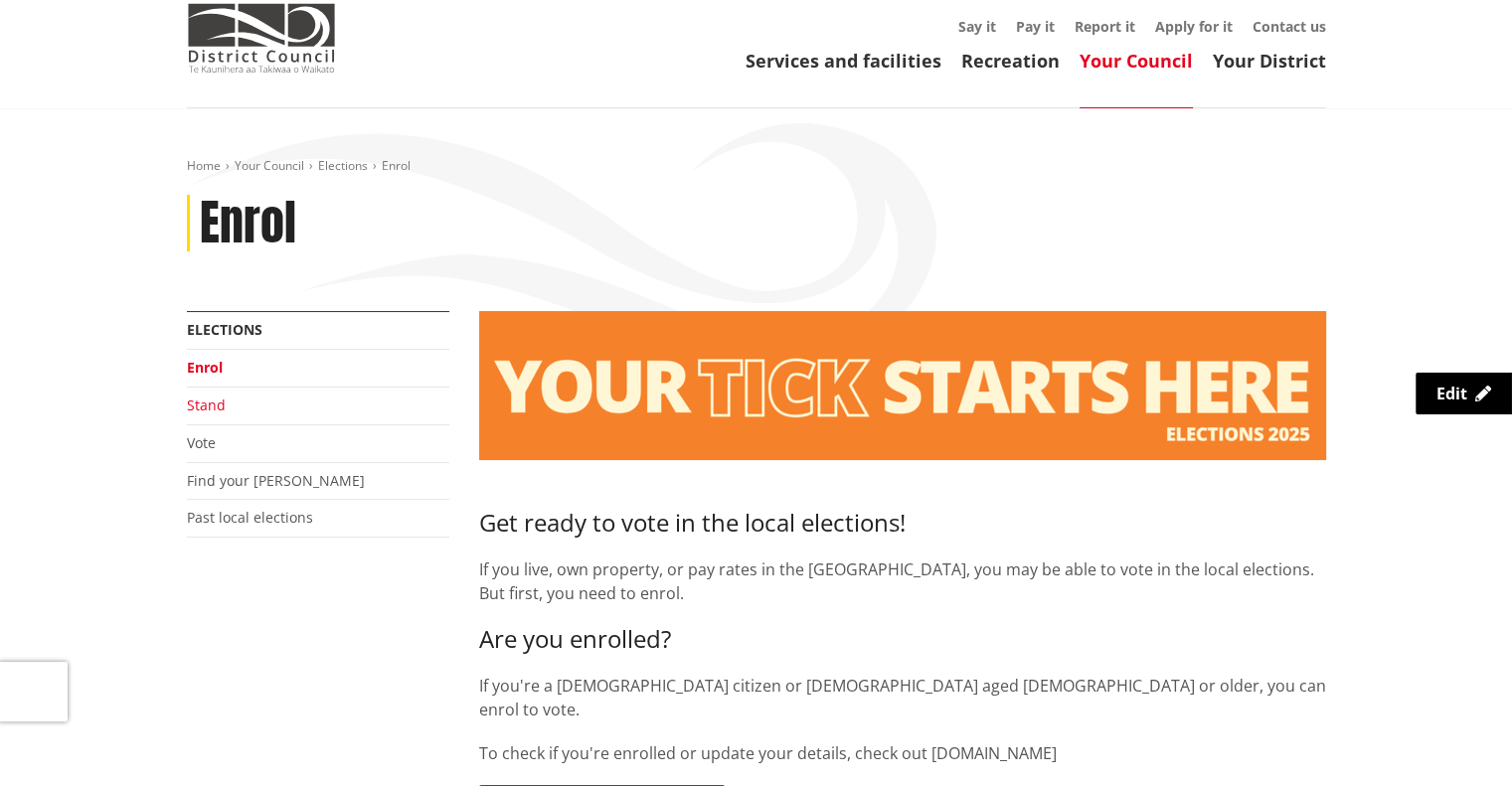 click on "Stand" at bounding box center [206, 404] 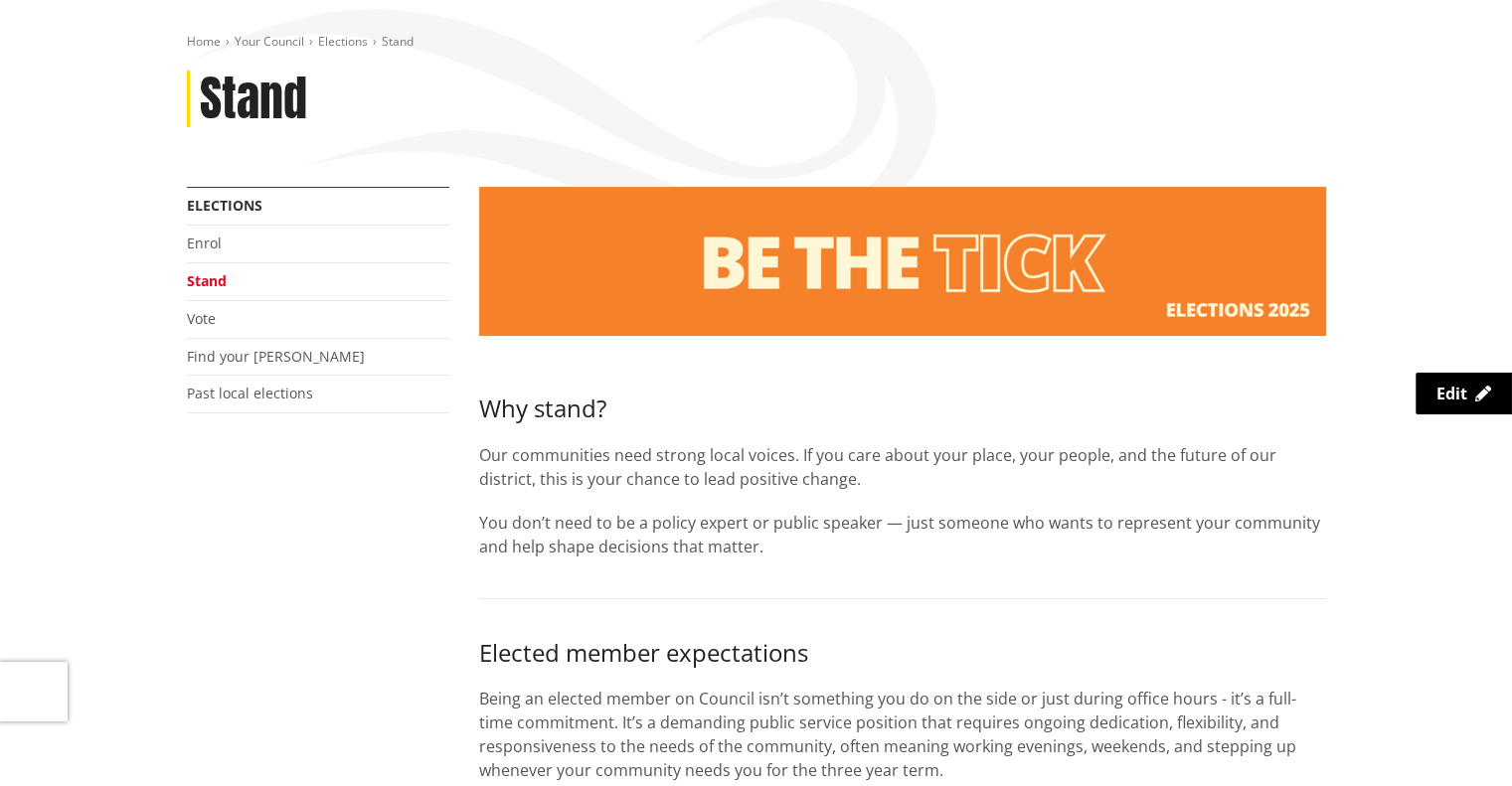 scroll, scrollTop: 135, scrollLeft: 0, axis: vertical 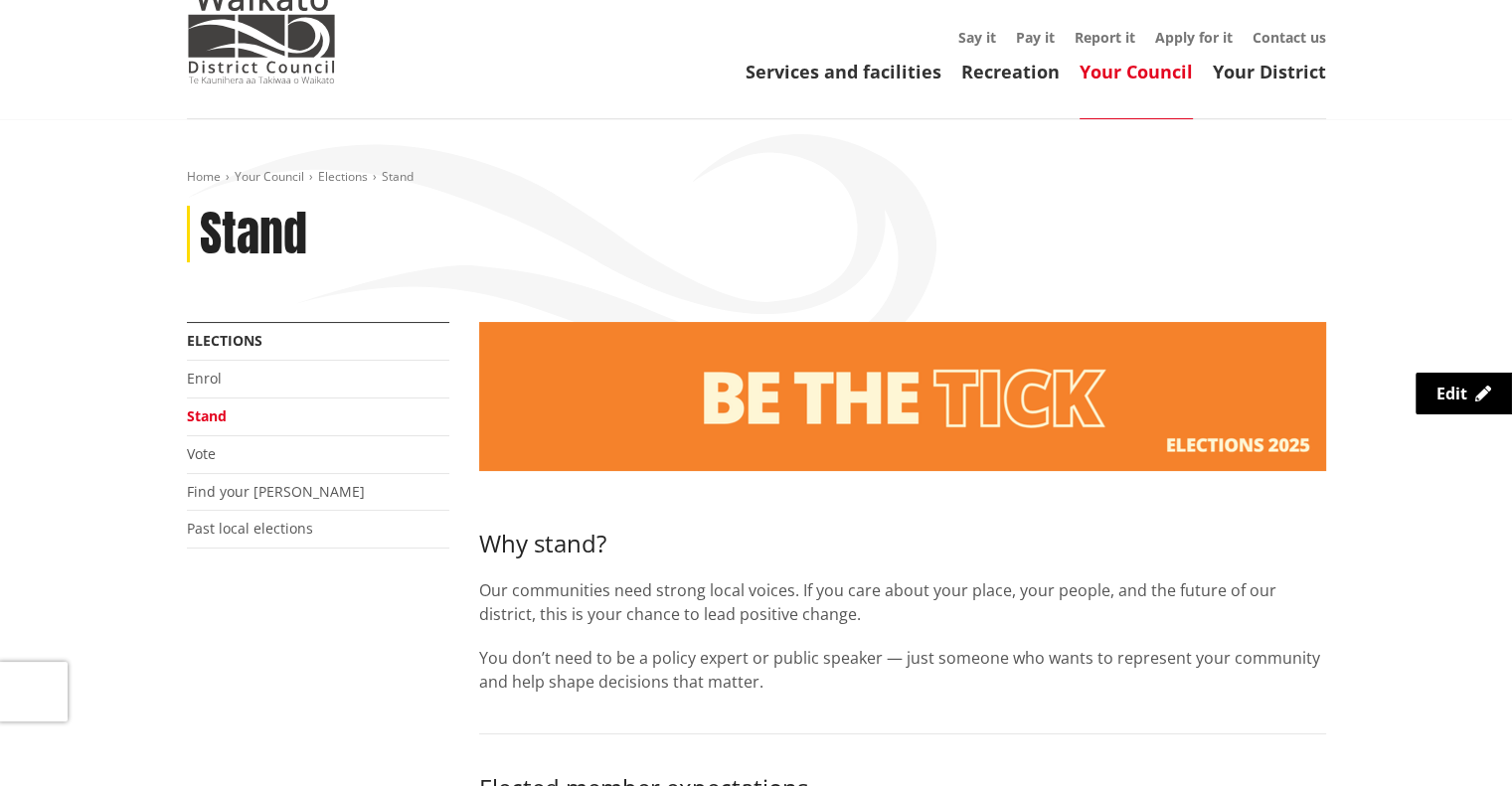 click on "Enrol" at bounding box center [318, 380] 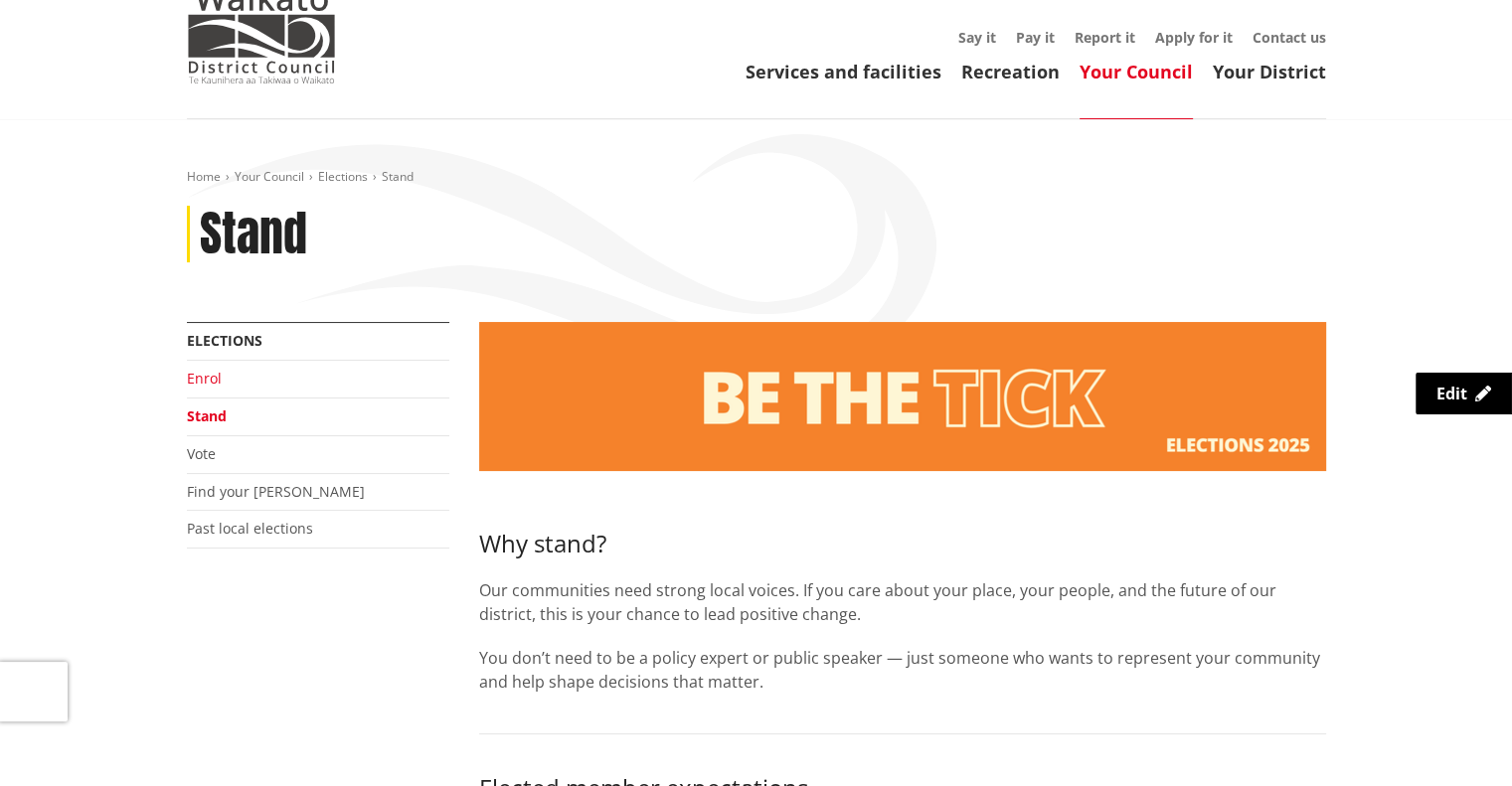 click on "Enrol" at bounding box center (204, 378) 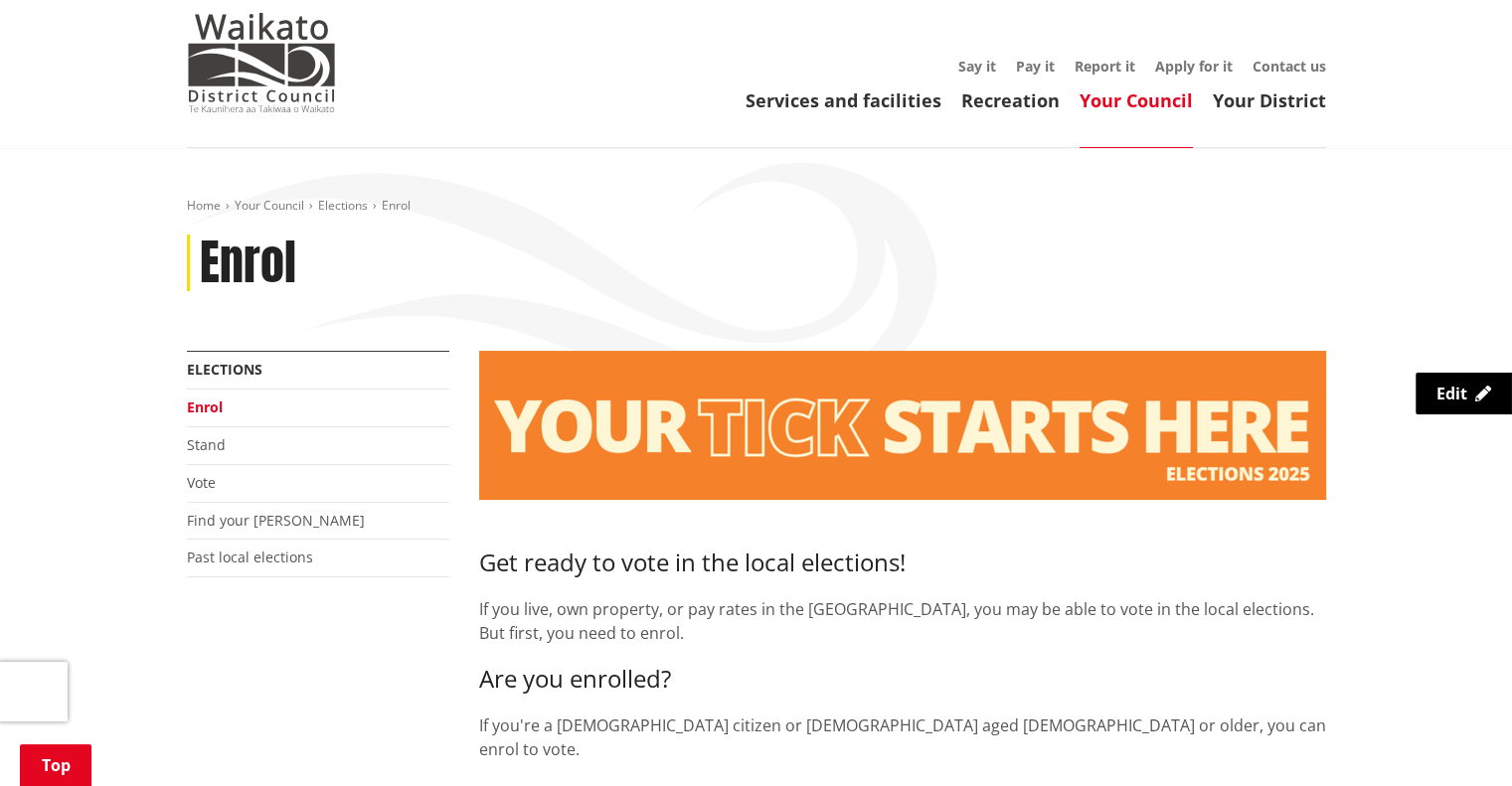 scroll, scrollTop: 0, scrollLeft: 0, axis: both 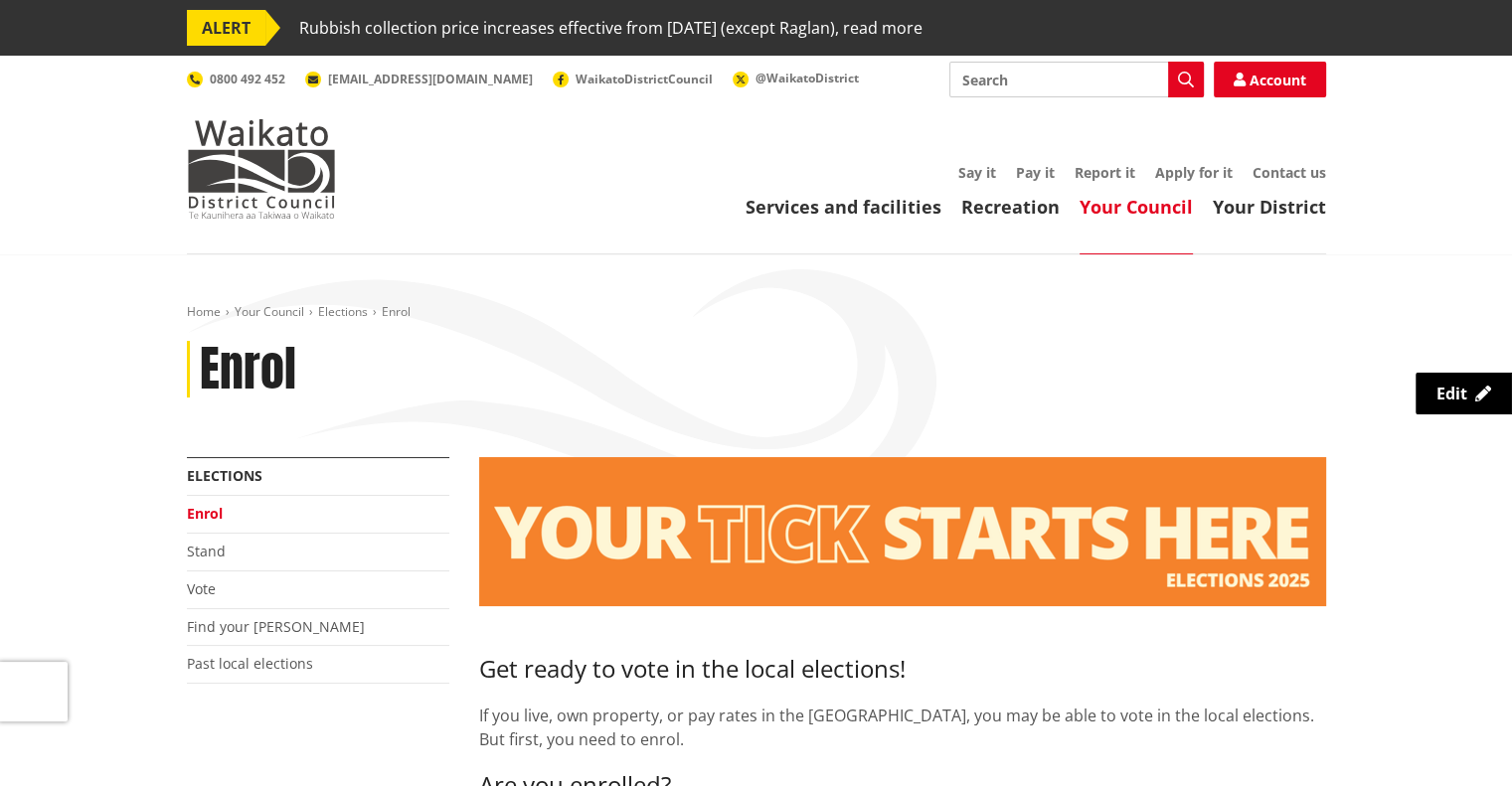 click on "Stand" at bounding box center (318, 552) 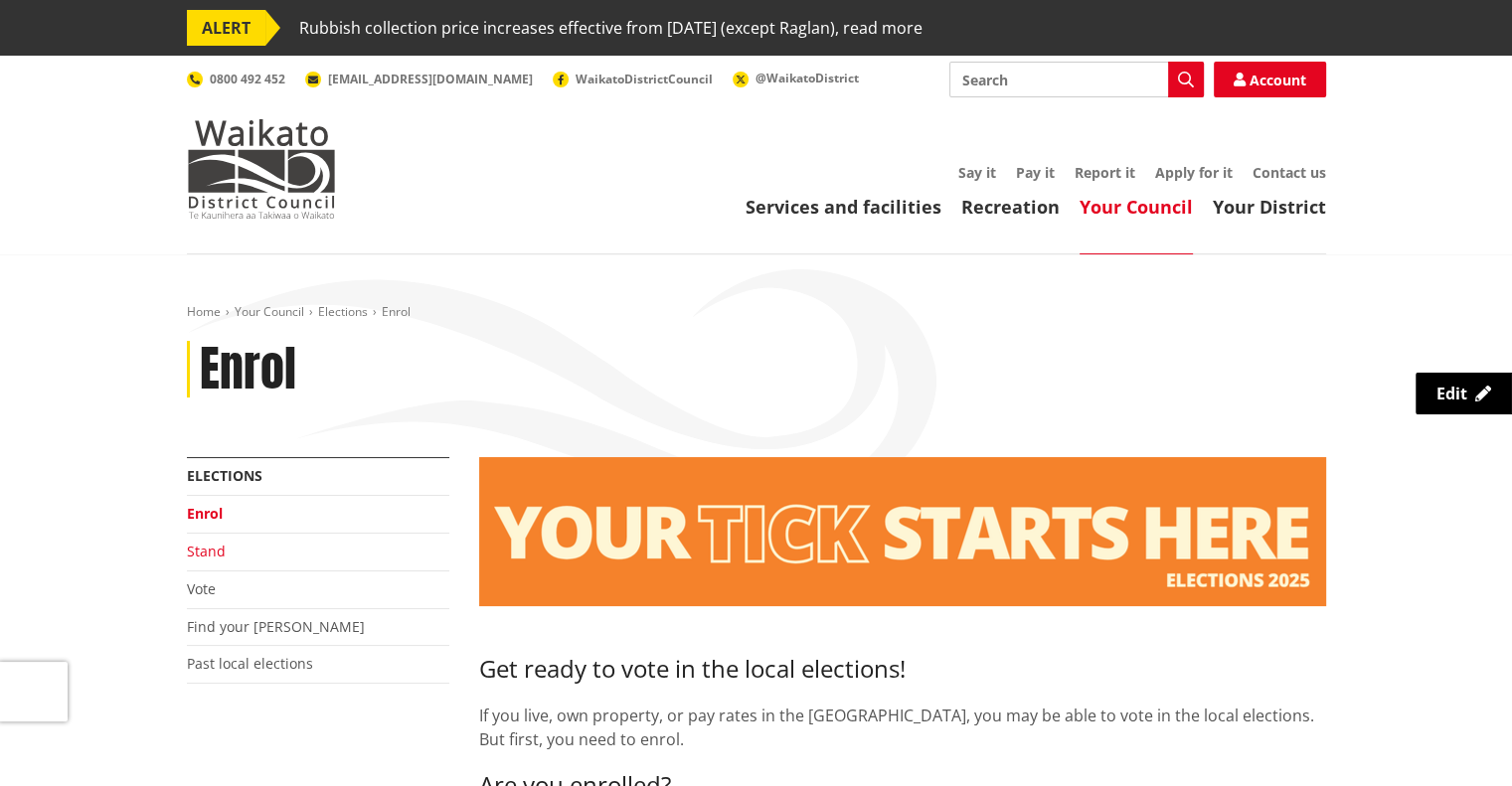 click on "Stand" at bounding box center [206, 550] 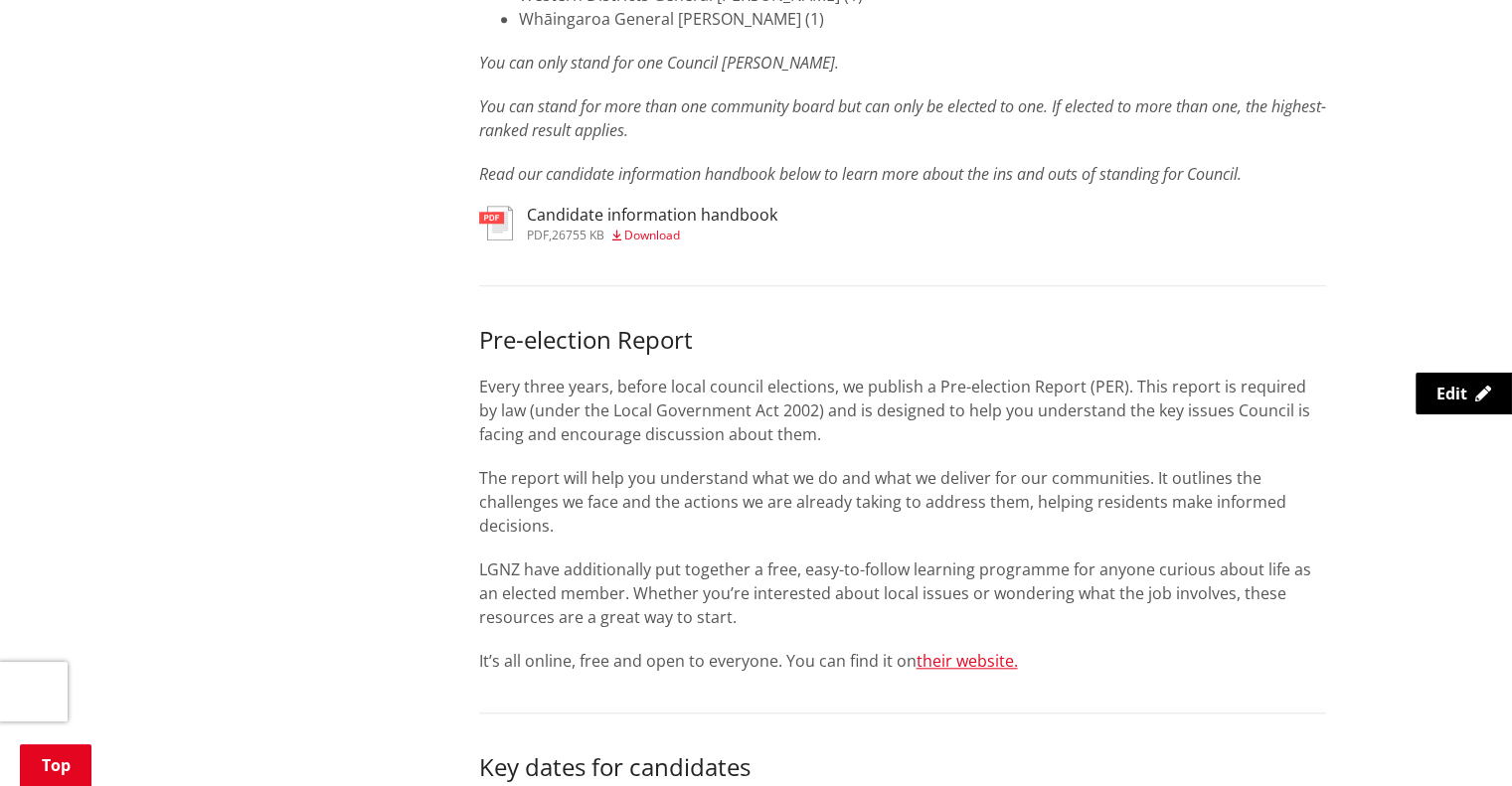scroll, scrollTop: 1773, scrollLeft: 0, axis: vertical 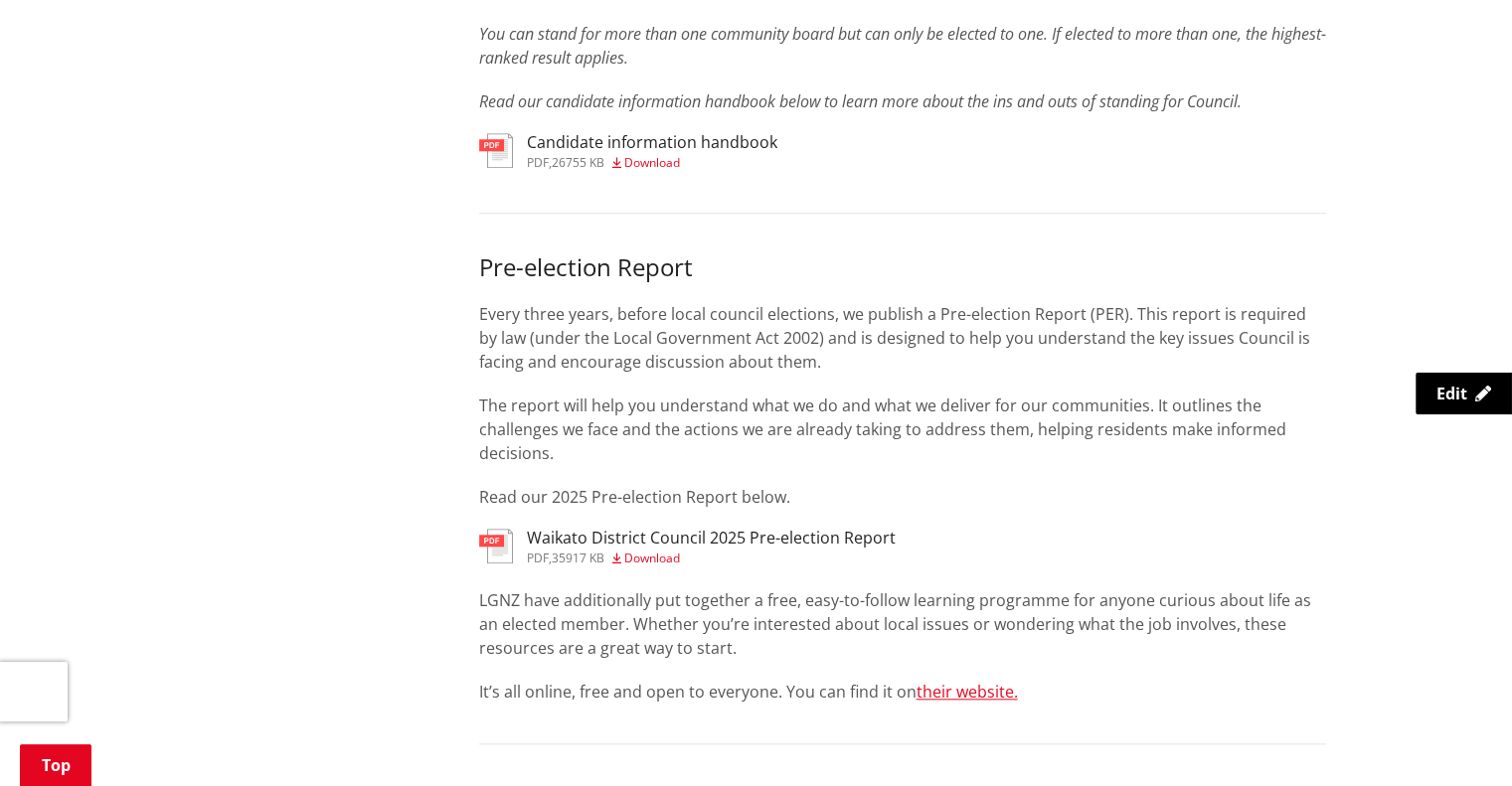 click on "Waikato District Council 2025 Pre-election Report" at bounding box center [711, 538] 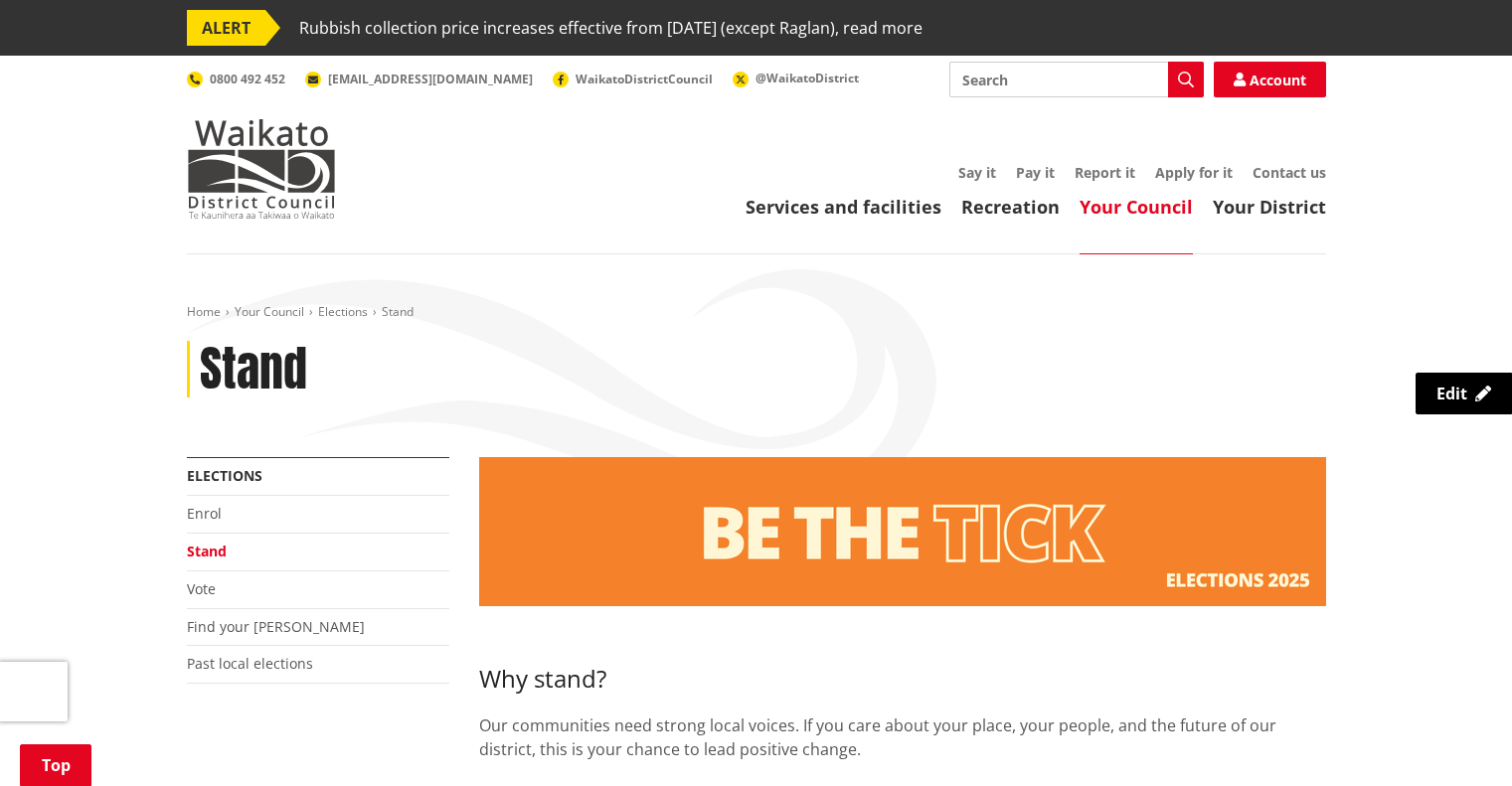 scroll, scrollTop: 1847, scrollLeft: 0, axis: vertical 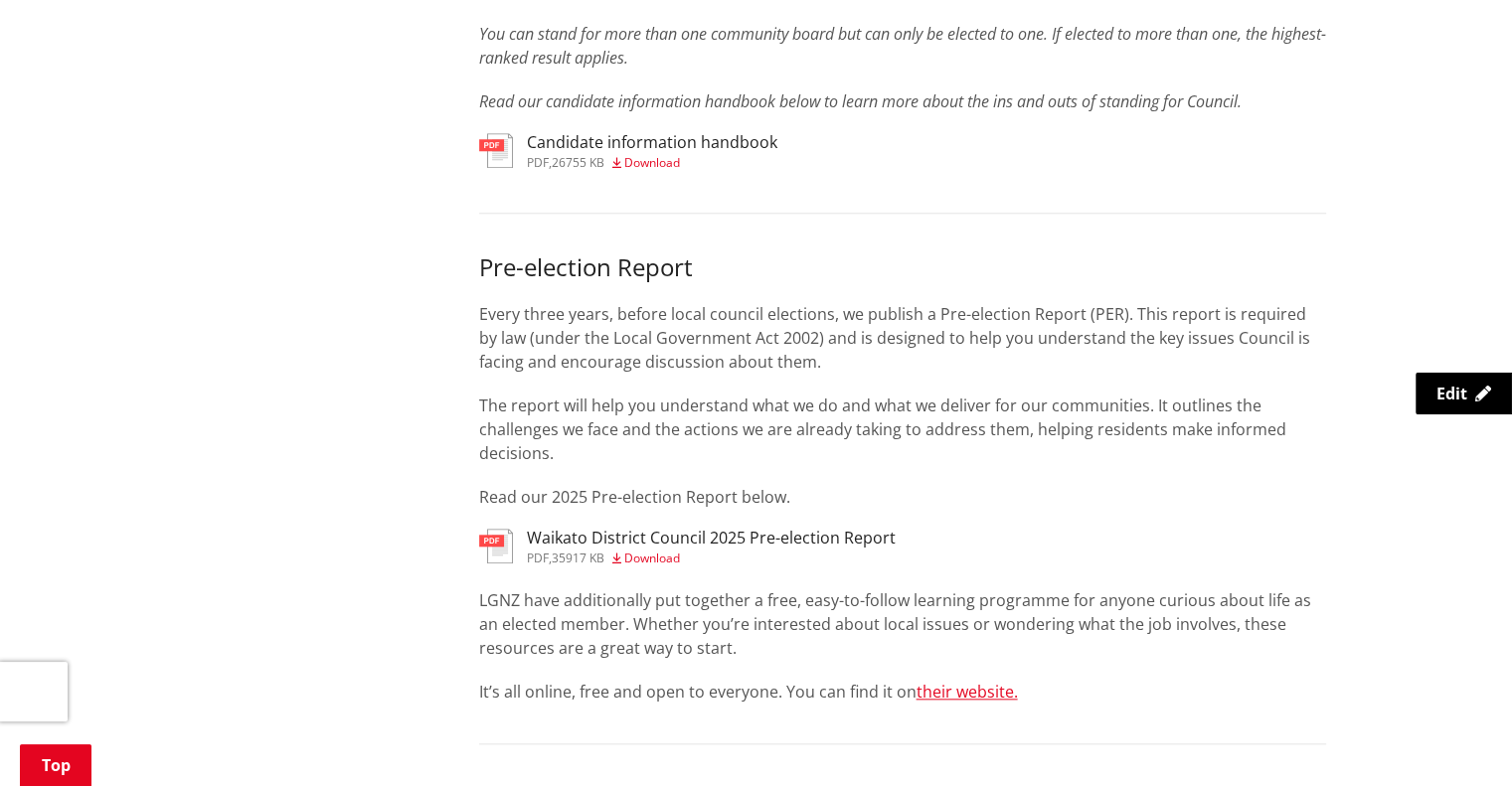 click on "More from this section
Elections
Enrol
Stand
Vote
Find your [PERSON_NAME]
Past local elections
Why stand?  Our communities need strong local voices. If you care about your place, your people, and the future of our district, this is your chance to lead positive change.  You don’t need to be a policy expert or public speaker — just someone who wants to represent your community and help shape decisions that matter.
Elected member expectations  Being an elected member on Council isn’t something you do on the side or just during office hours - it’s a full-time commitment. It’s a demanding public service position that requires ongoing dedication, flexibility, and responsiveness to the needs of the community, often meaning working evenings, weekends, and stepping up whenever your community needs you for the three year term.
What can you stand for?  Mayor (1 seat)" at bounding box center (756, 745) 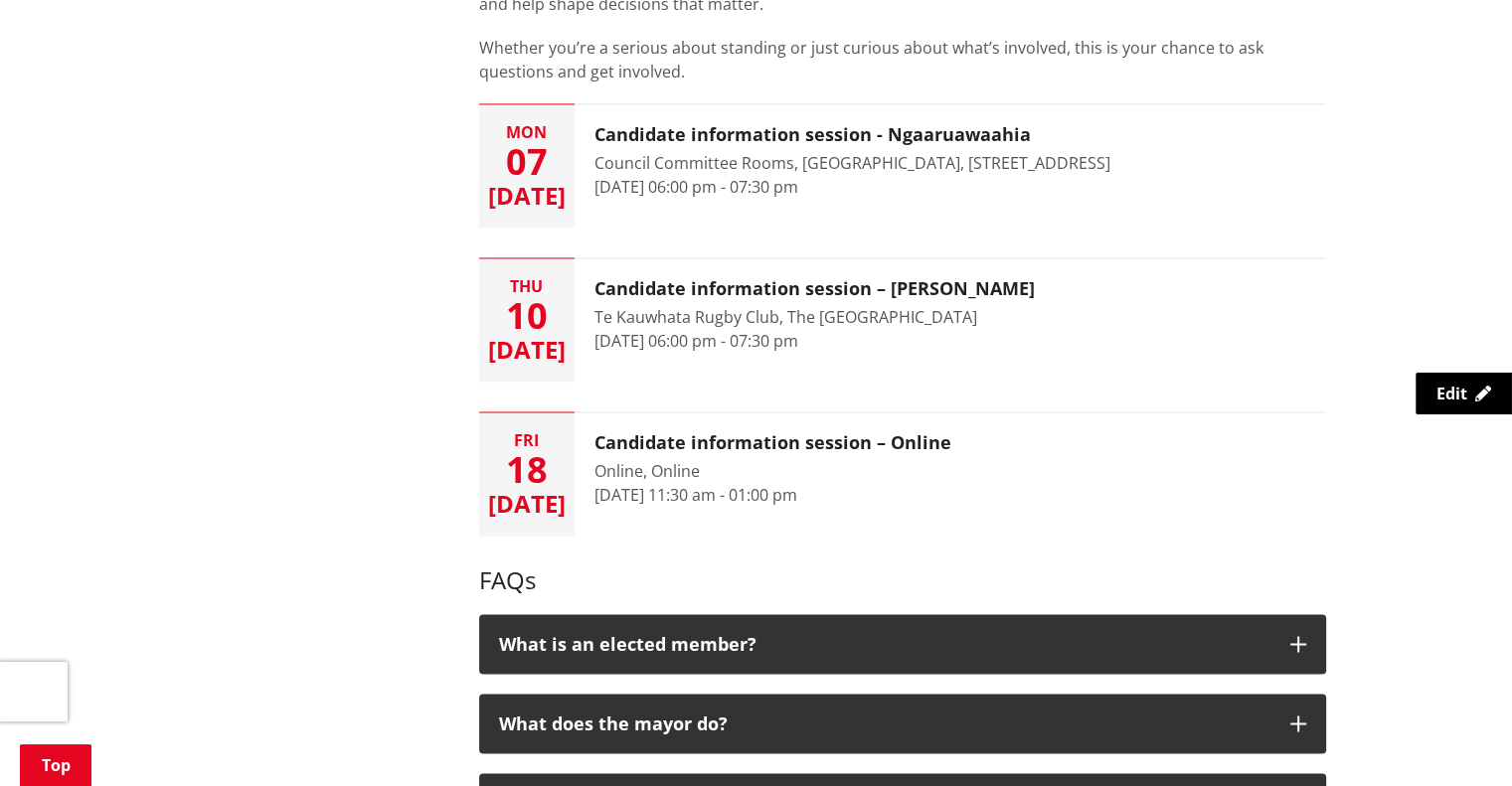 scroll, scrollTop: 3695, scrollLeft: 0, axis: vertical 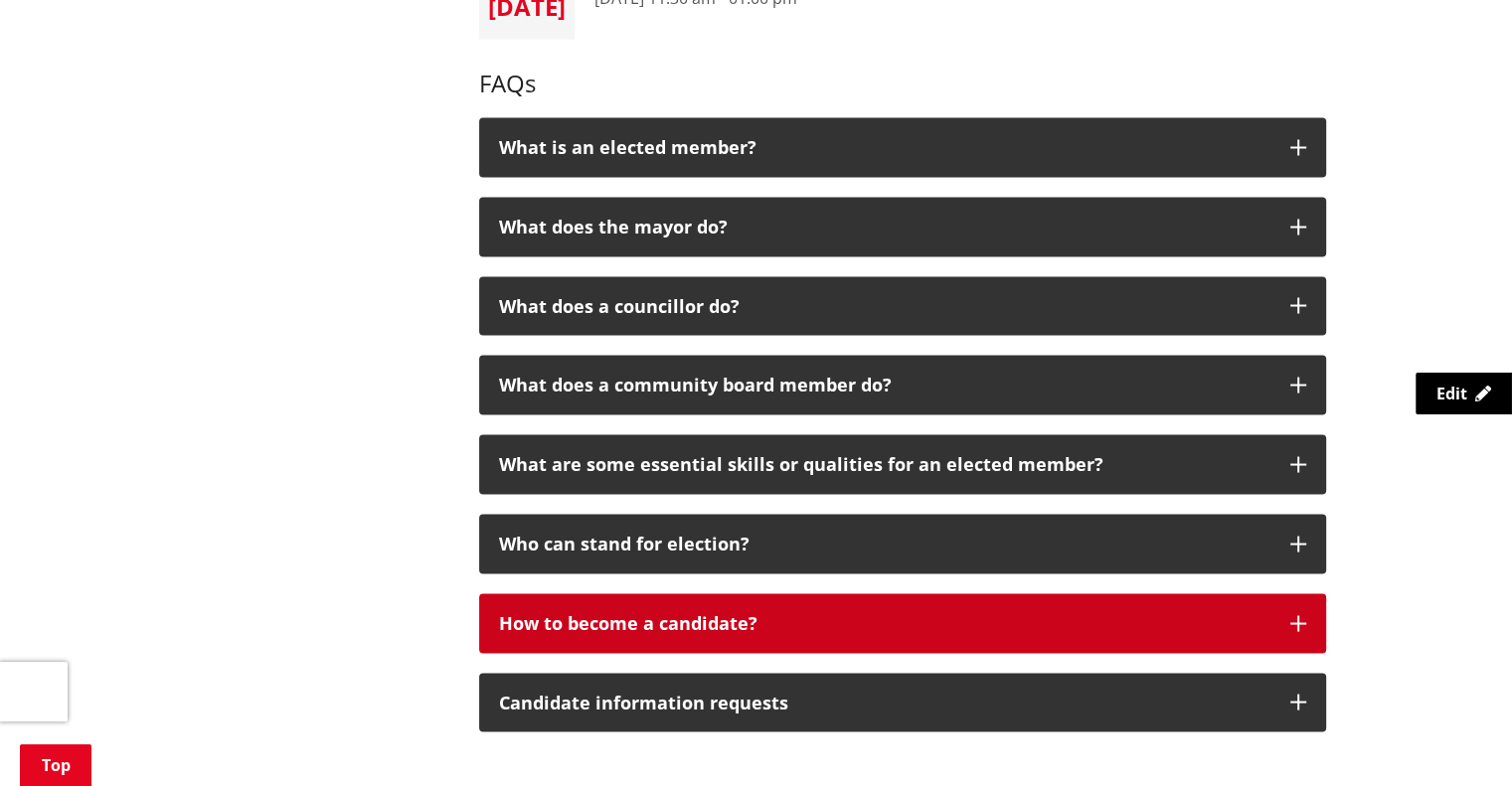 click on "How to become a candidate?" at bounding box center (903, 623) 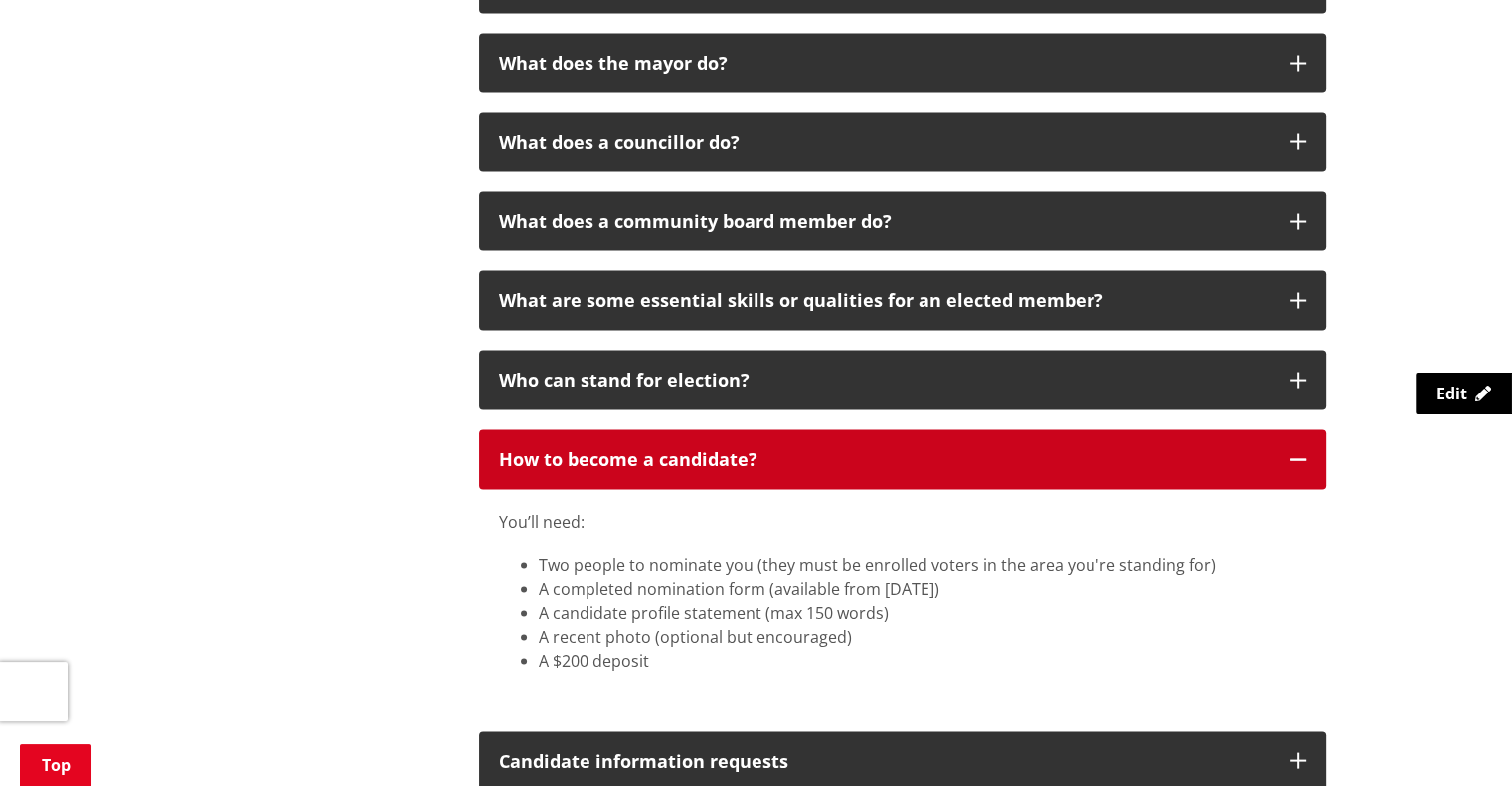 scroll, scrollTop: 3857, scrollLeft: 0, axis: vertical 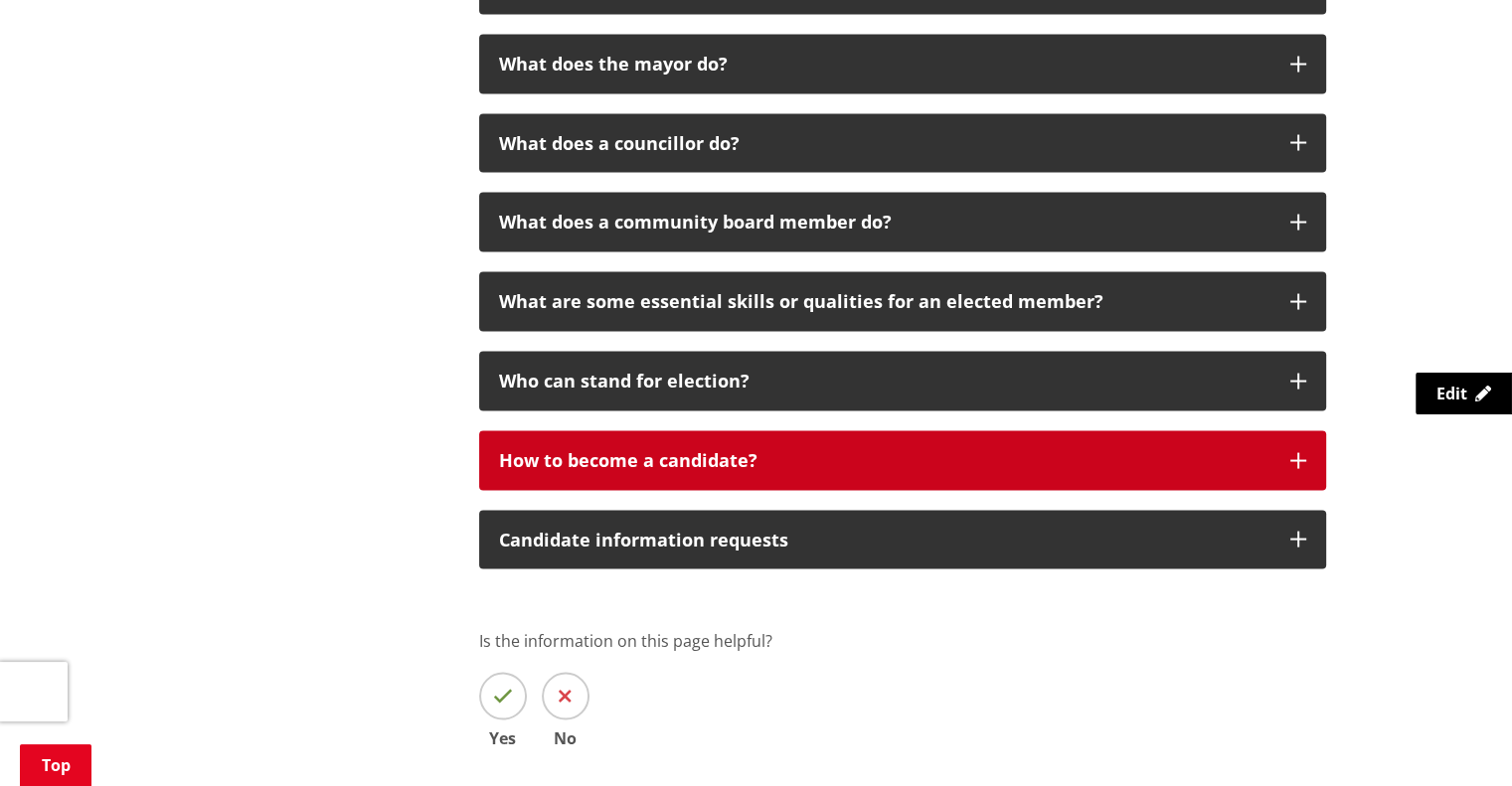 click on "How to become a candidate?" at bounding box center (903, 461) 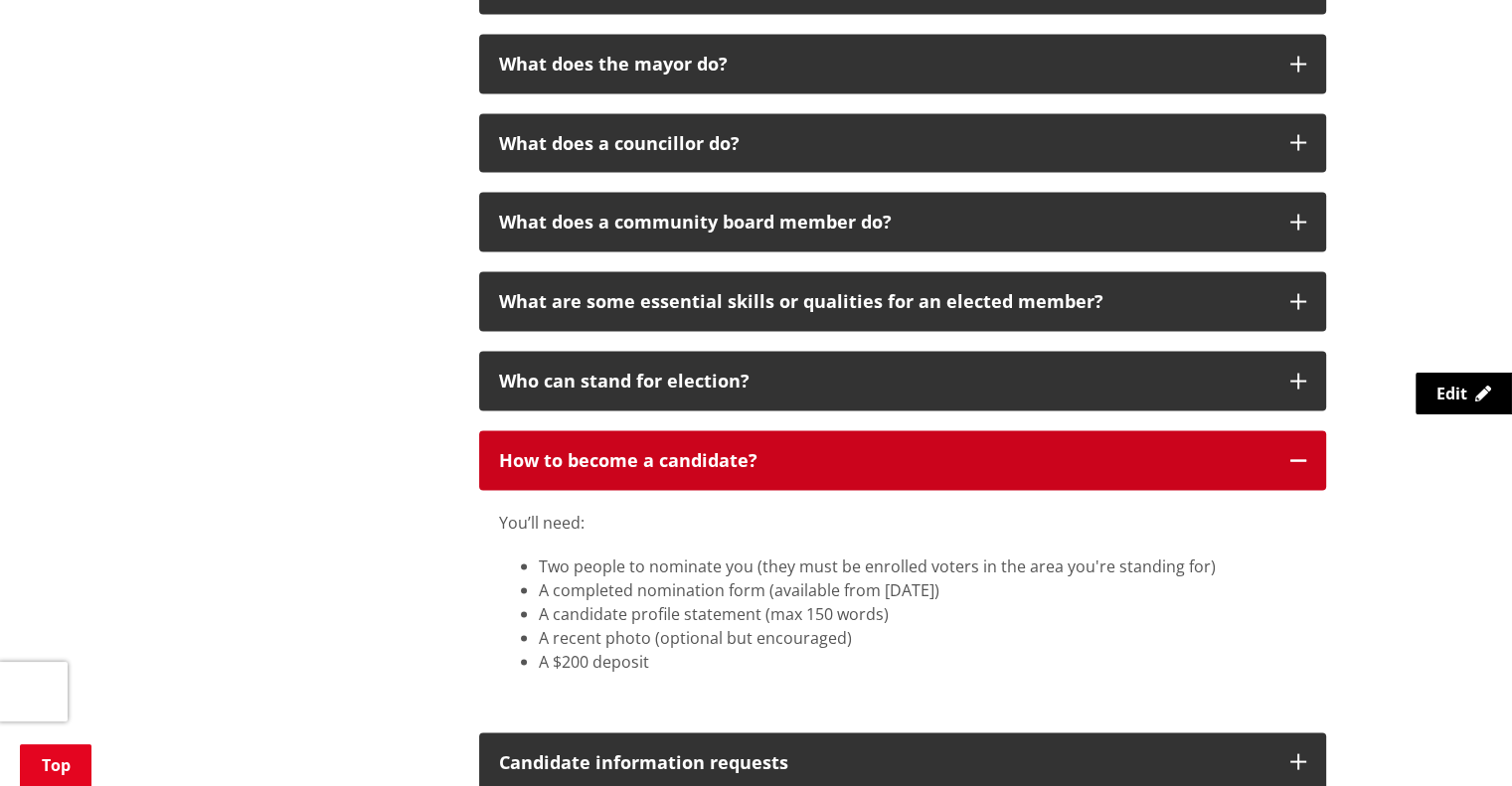 click on "How to become a candidate?" at bounding box center (903, 461) 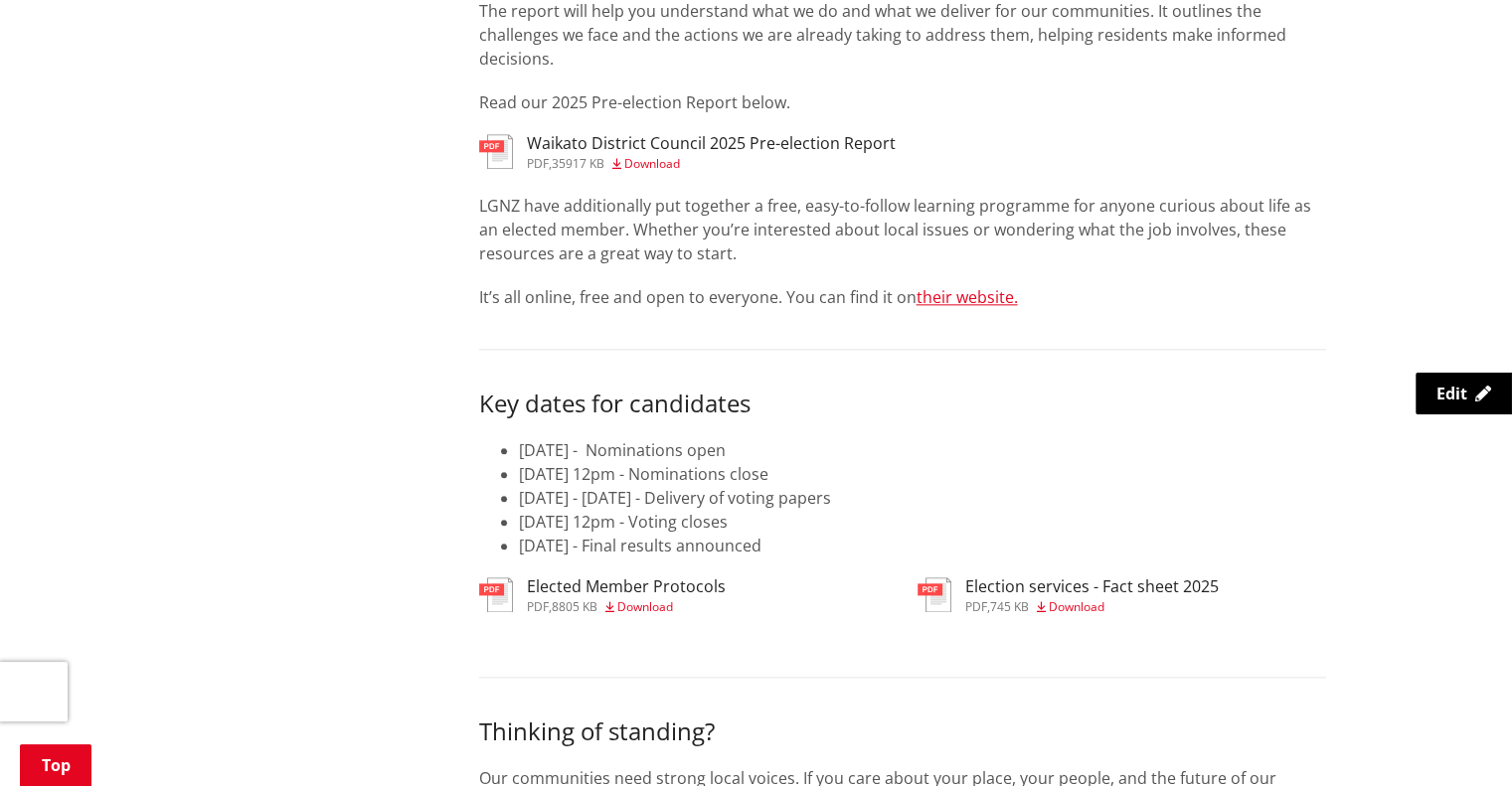 click on "More from this section
Elections
Enrol
Stand
Vote
Find your [PERSON_NAME]
Past local elections
Why stand?  Our communities need strong local voices. If you care about your place, your people, and the future of our district, this is your chance to lead positive change.  You don’t need to be a policy expert or public speaker — just someone who wants to represent your community and help shape decisions that matter.
Elected member expectations  Being an elected member on Council isn’t something you do on the side or just during office hours - it’s a full-time commitment. It’s a demanding public service position that requires ongoing dedication, flexibility, and responsiveness to the needs of the community, often meaning working evenings, weekends, and stepping up whenever your community needs you for the three year term.
What can you stand for?  Mayor (1 seat)" at bounding box center (756, 351) 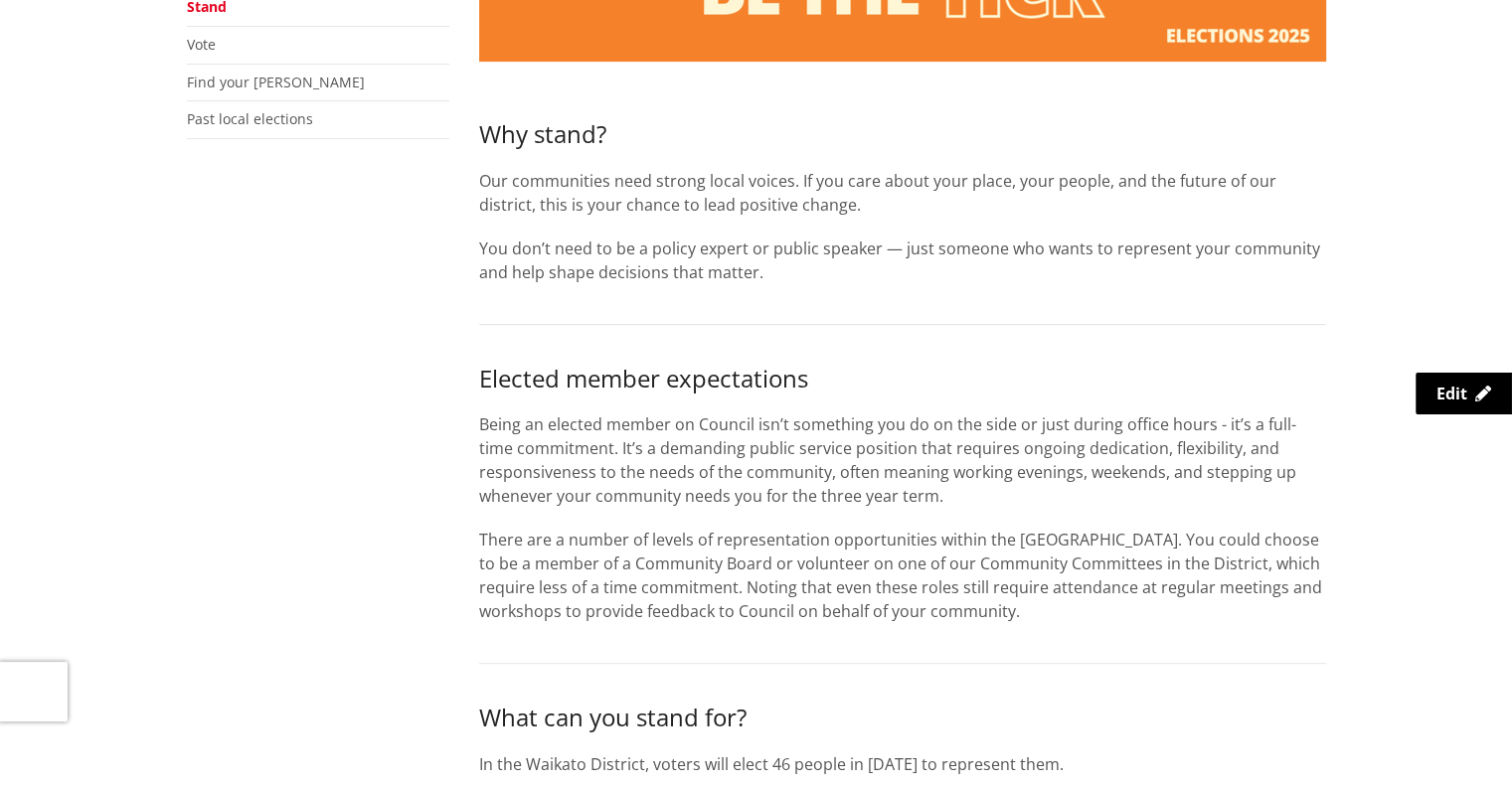 scroll, scrollTop: 0, scrollLeft: 0, axis: both 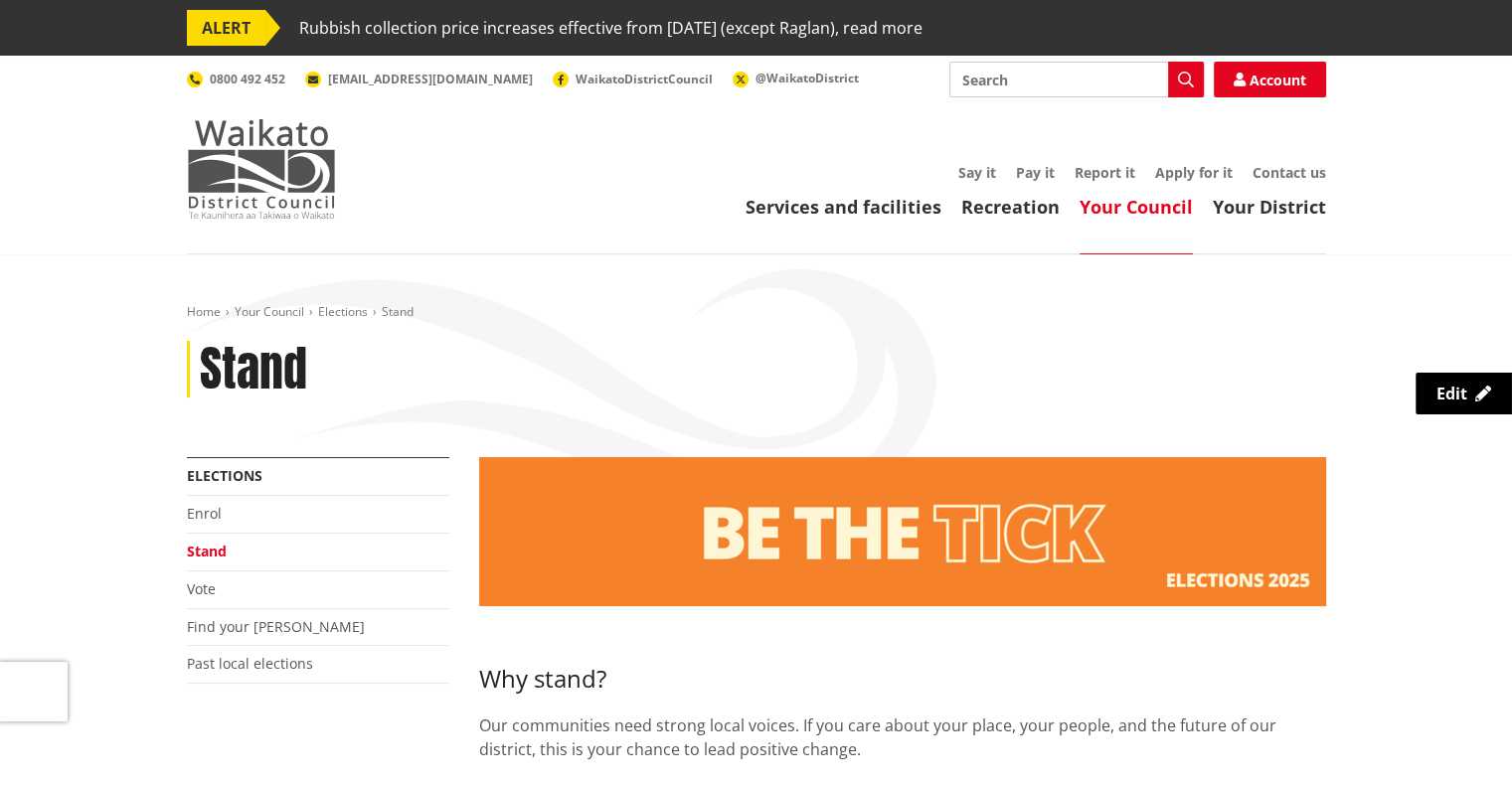 click at bounding box center (261, 169) 